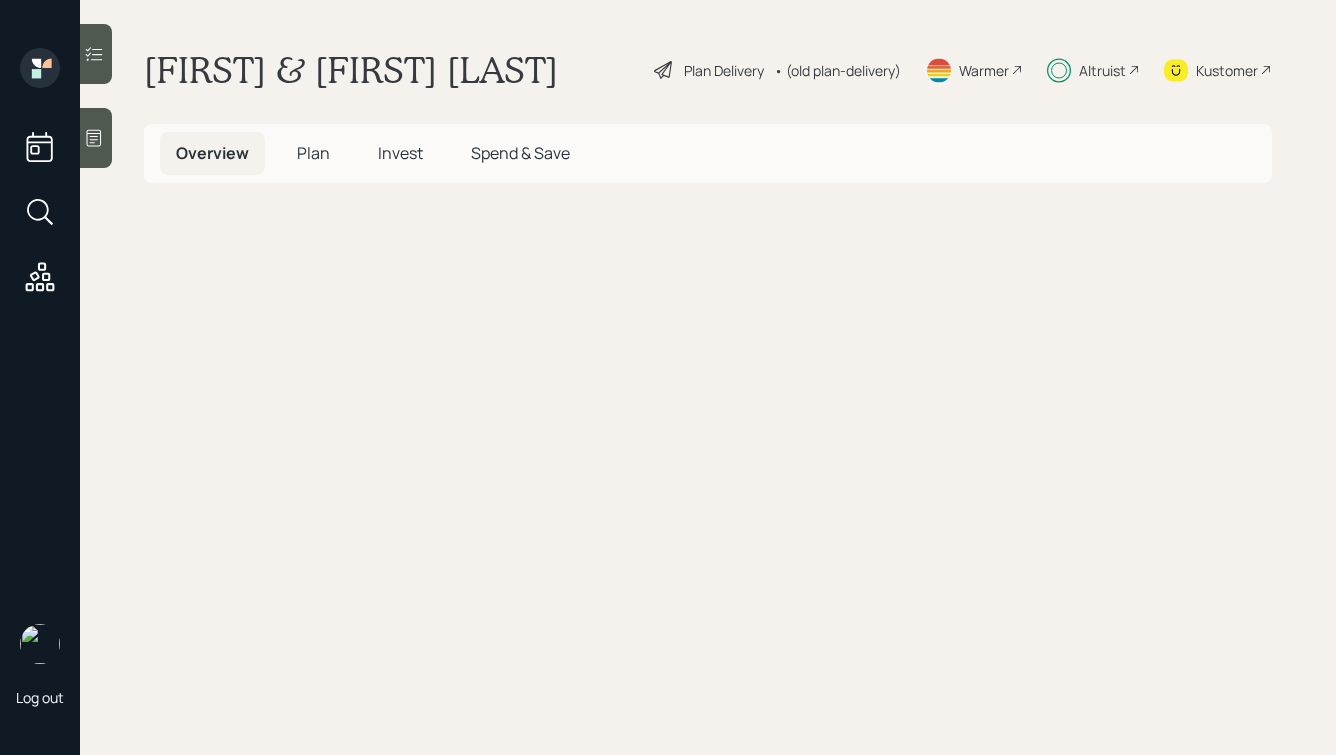 scroll, scrollTop: 0, scrollLeft: 0, axis: both 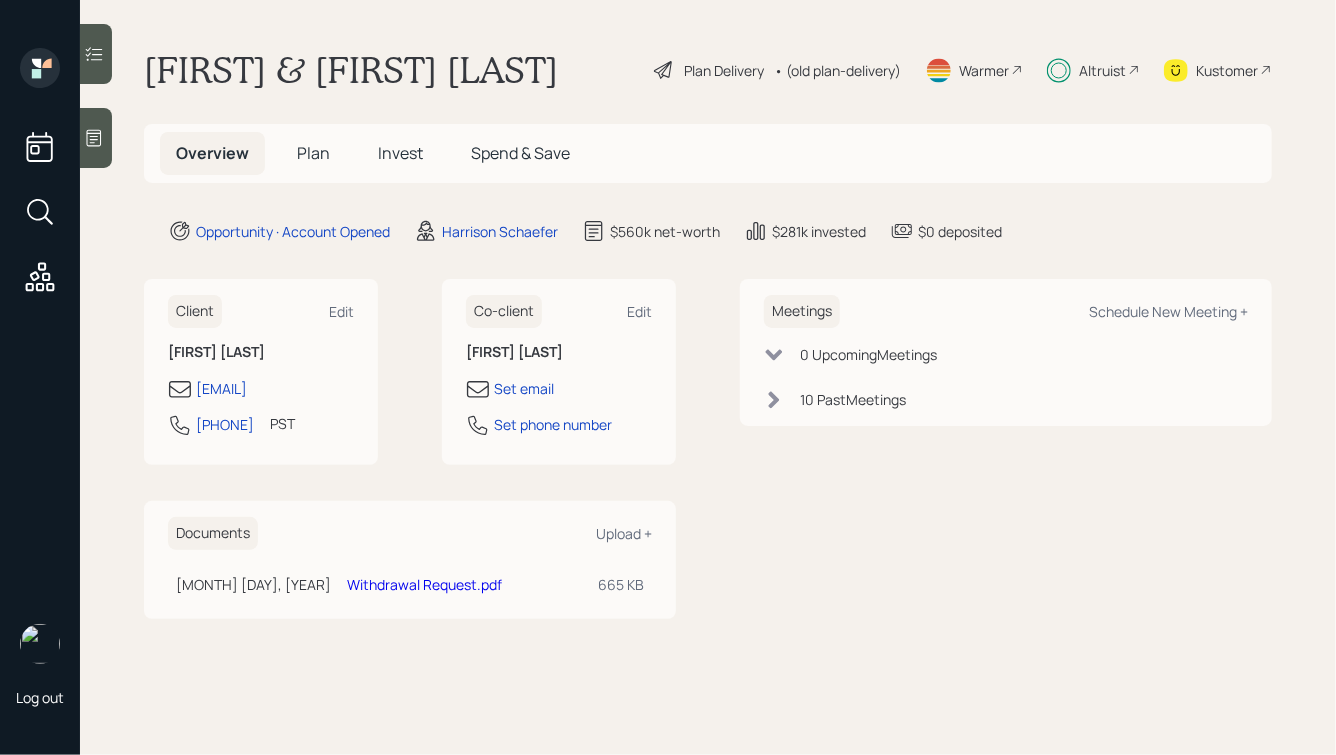 click on "Plan" at bounding box center [313, 153] 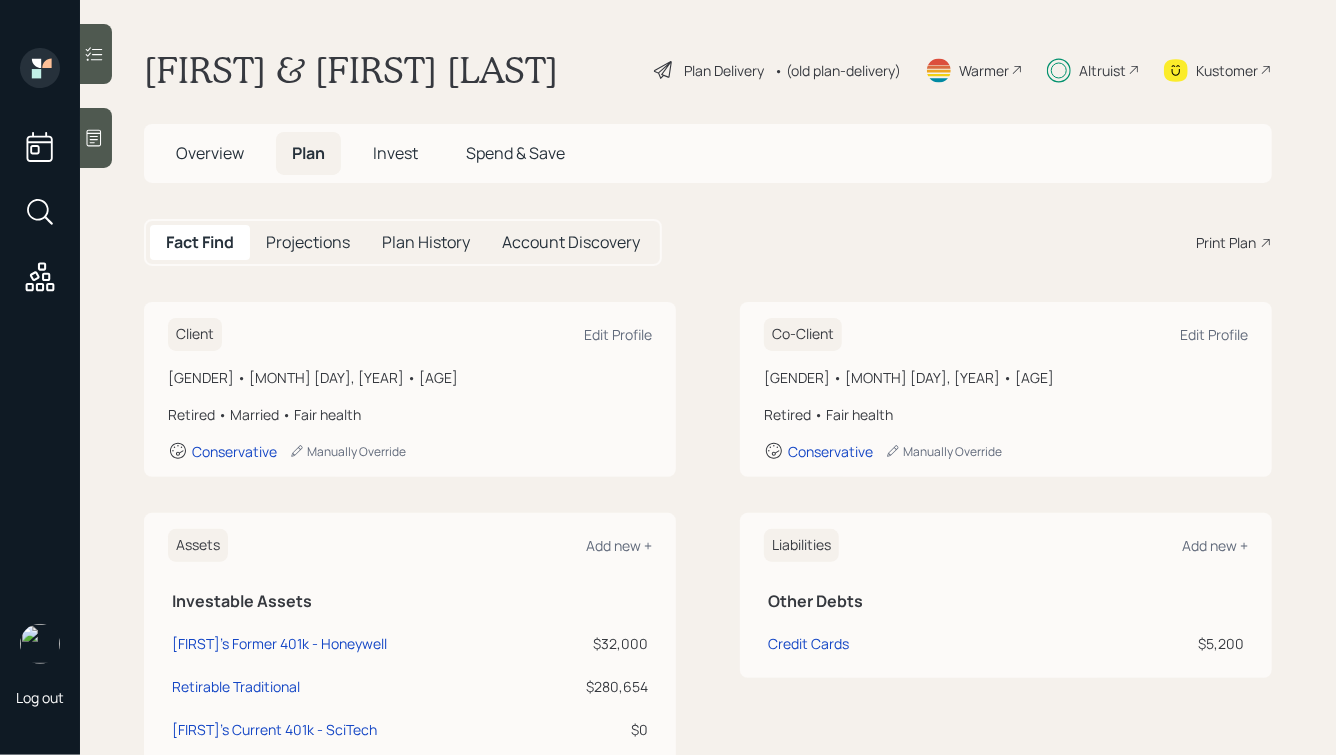 click on "Account Discovery" at bounding box center [571, 242] 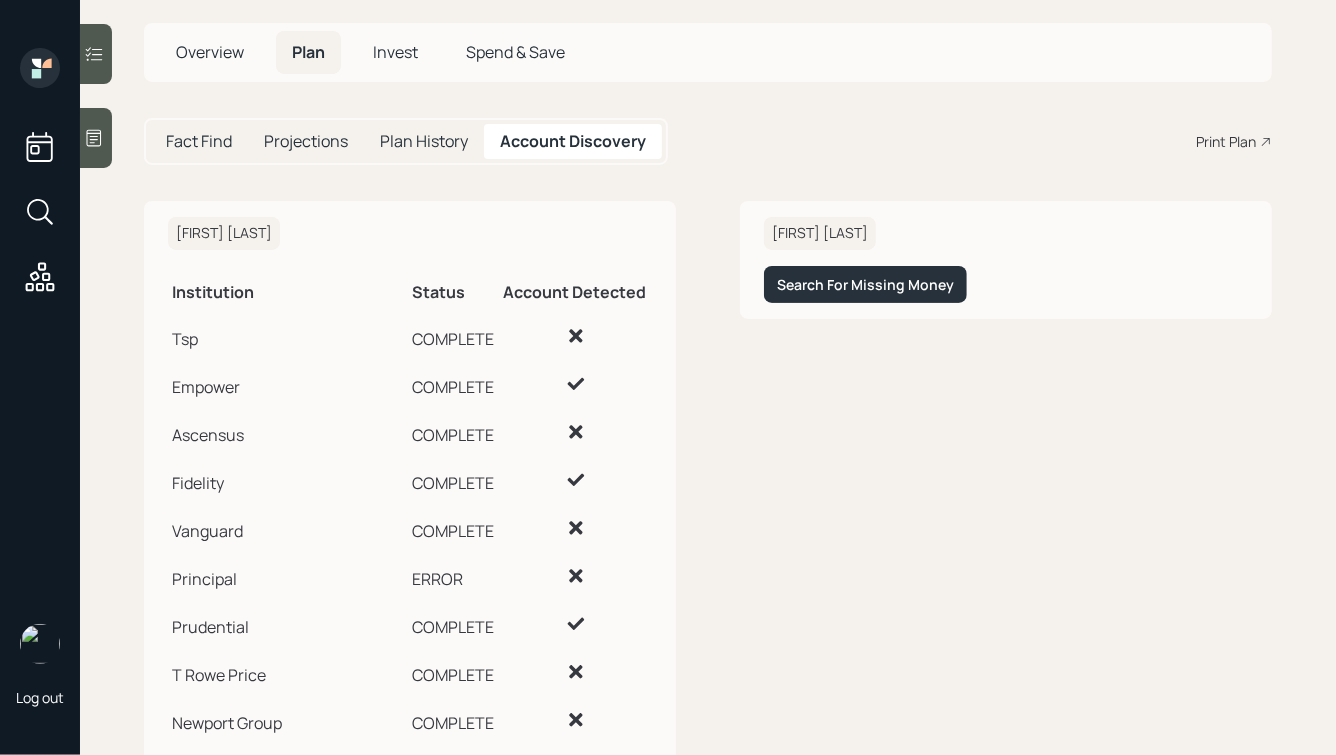 scroll, scrollTop: 0, scrollLeft: 0, axis: both 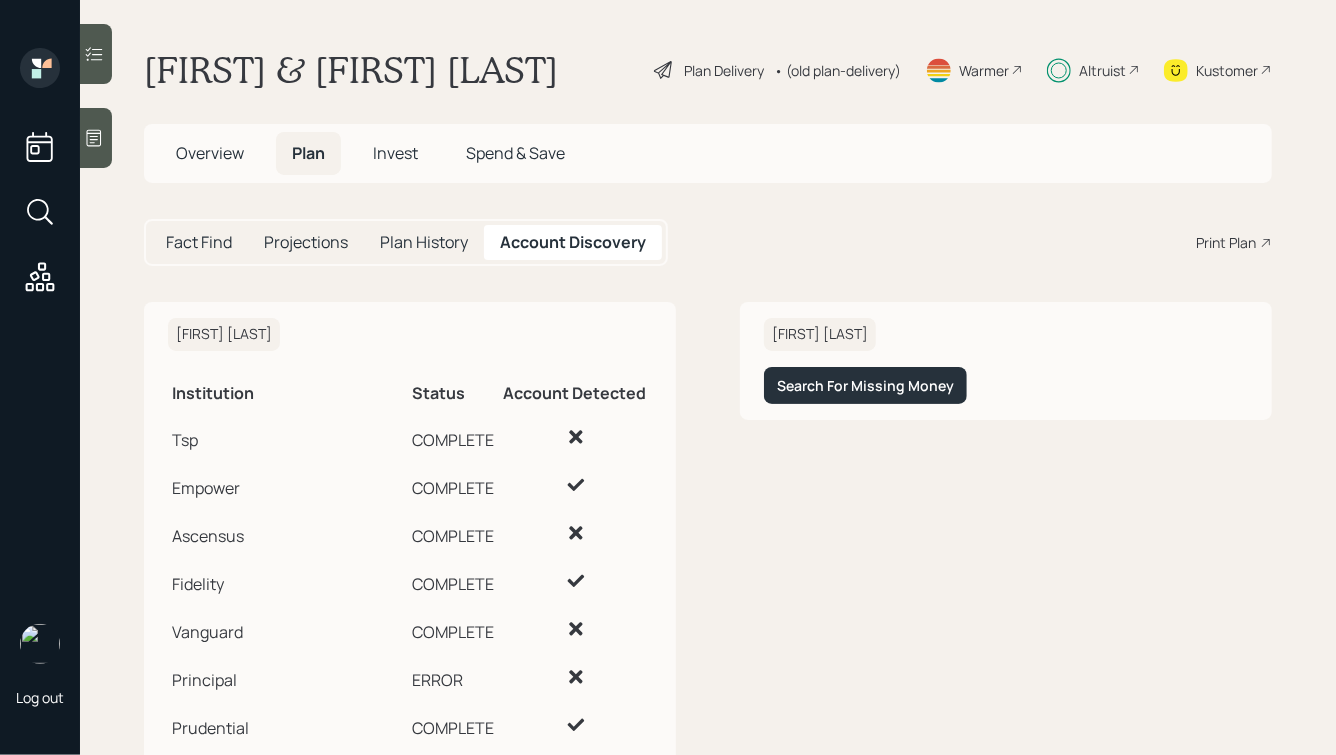 click on "Overview" at bounding box center (210, 153) 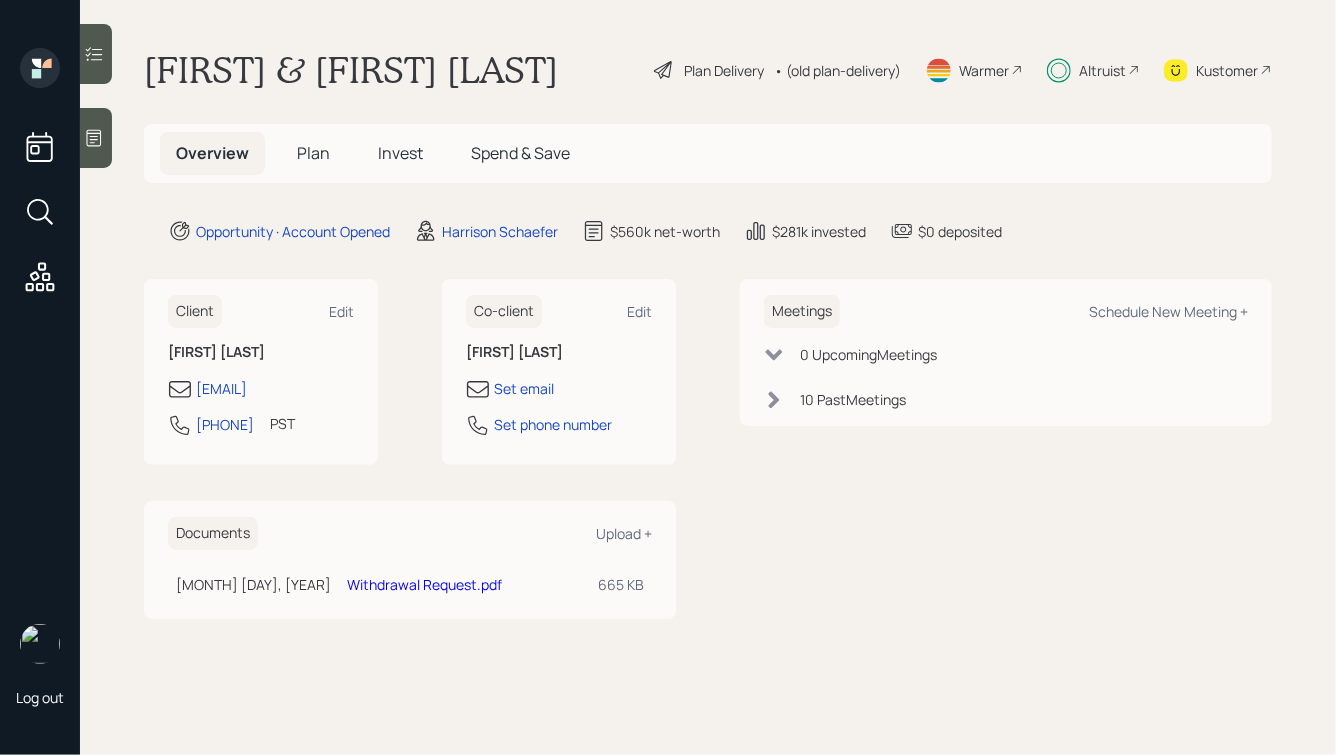 click on "Plan" at bounding box center [313, 153] 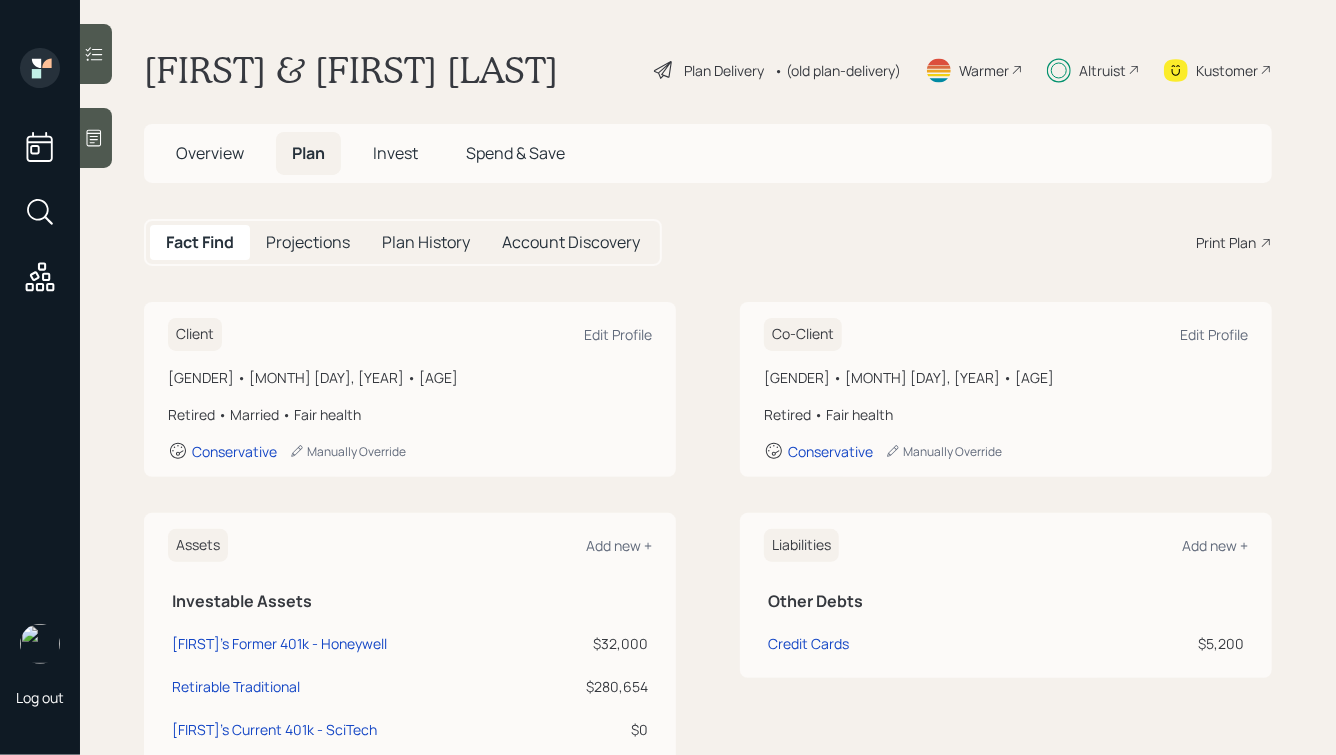 click on "Account Discovery" at bounding box center [571, 242] 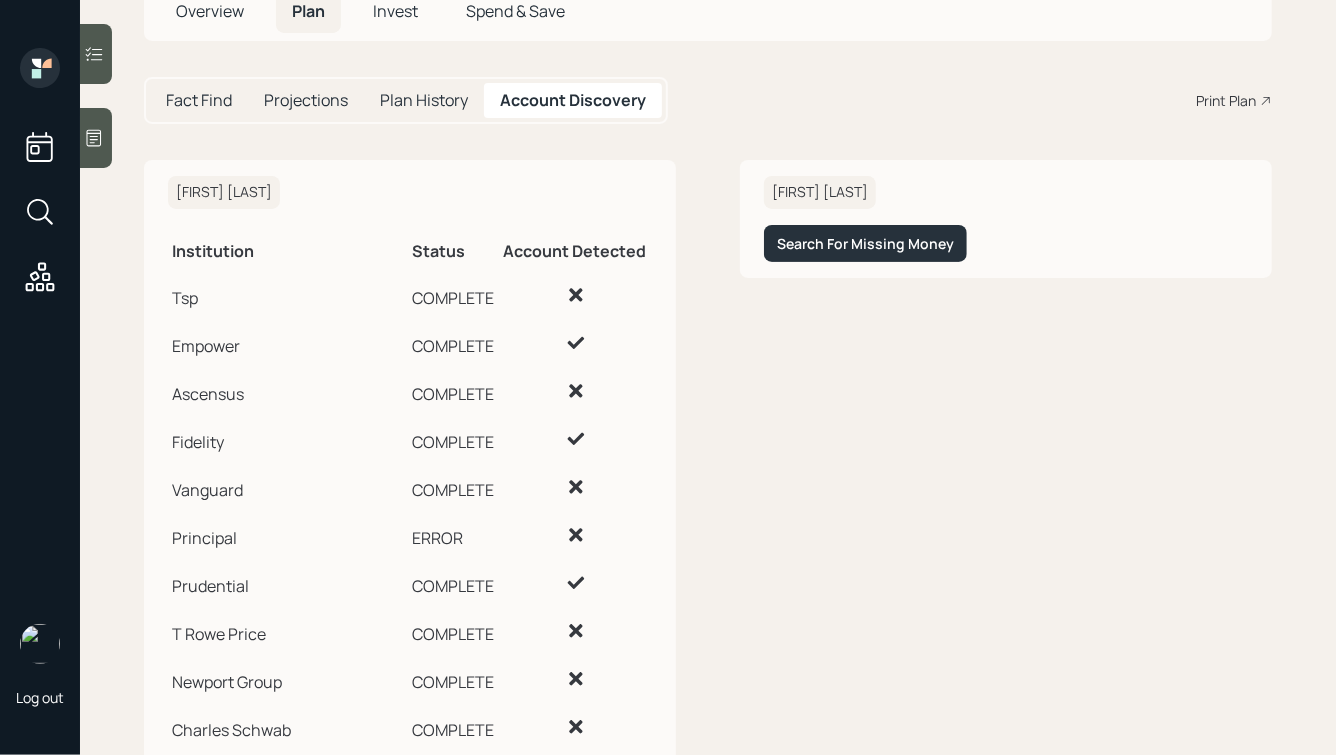 scroll, scrollTop: 145, scrollLeft: 0, axis: vertical 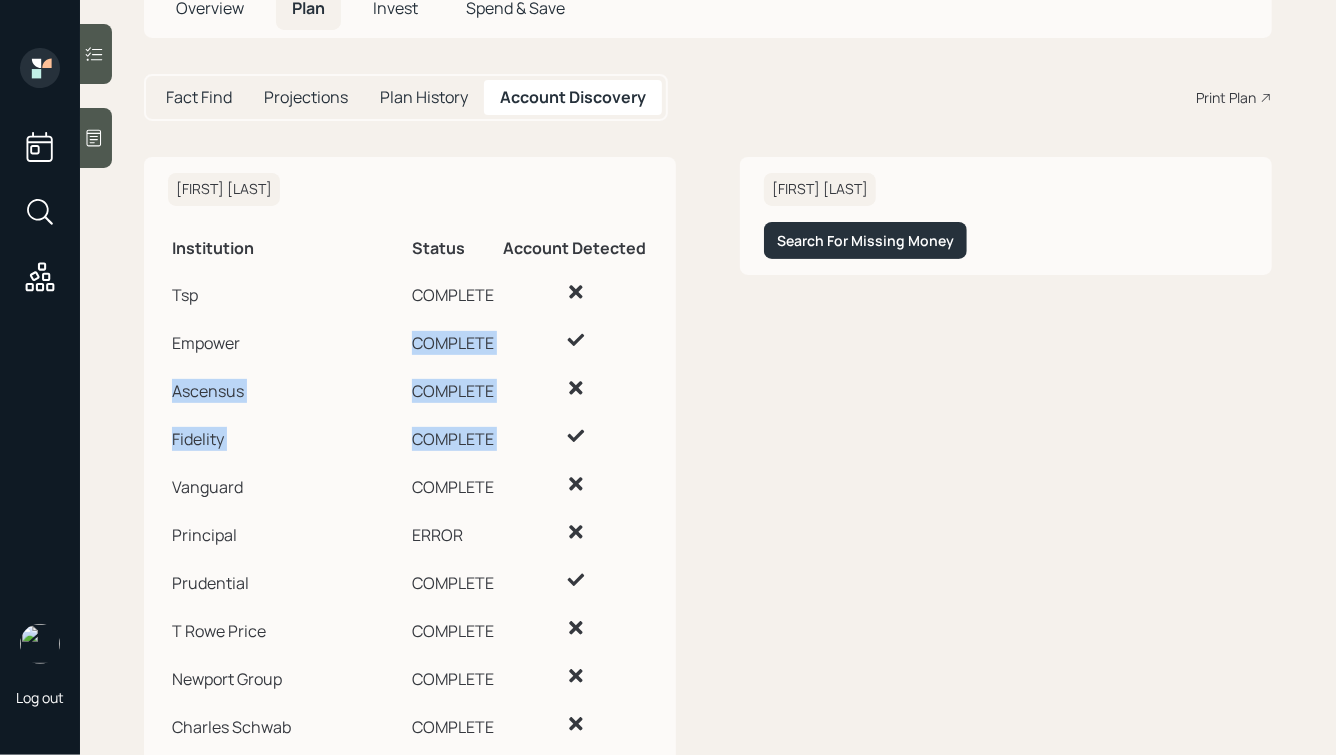 drag, startPoint x: 592, startPoint y: 438, endPoint x: 302, endPoint y: 330, distance: 309.45758 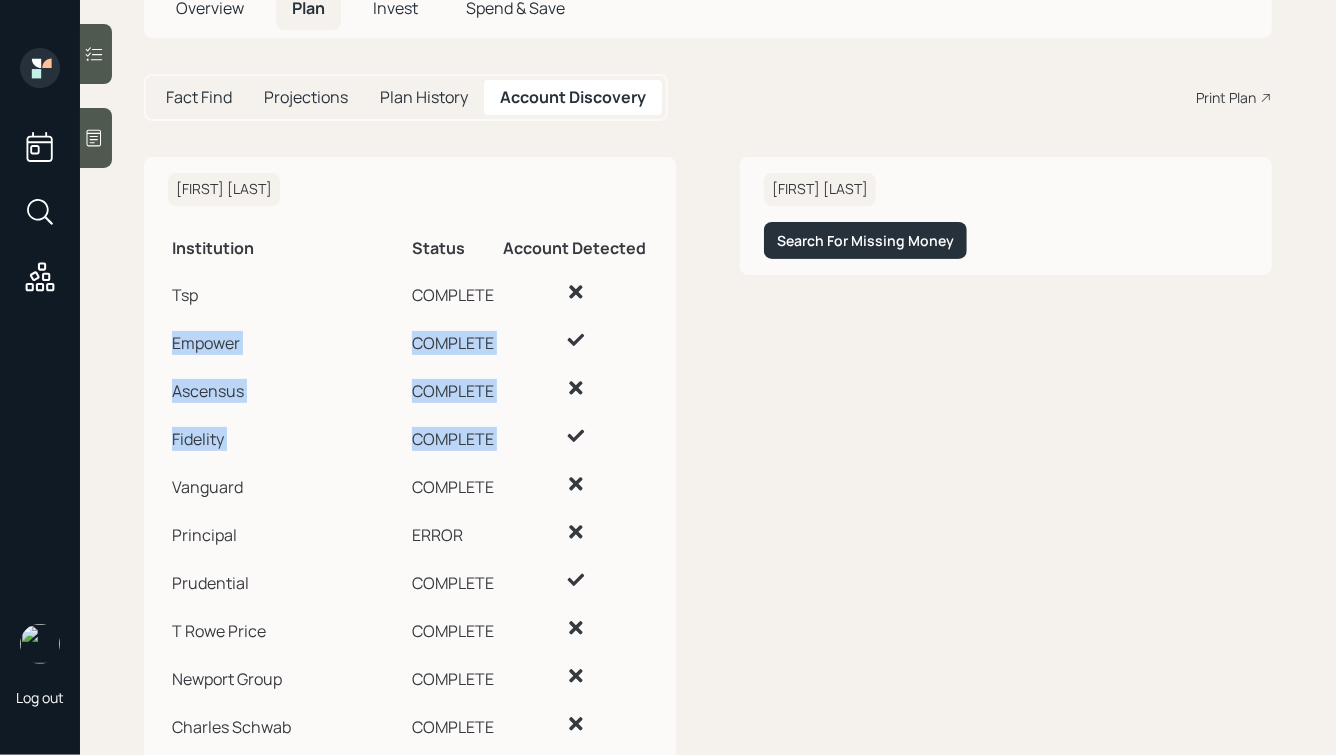 click on "COMPLETE" at bounding box center (453, 340) 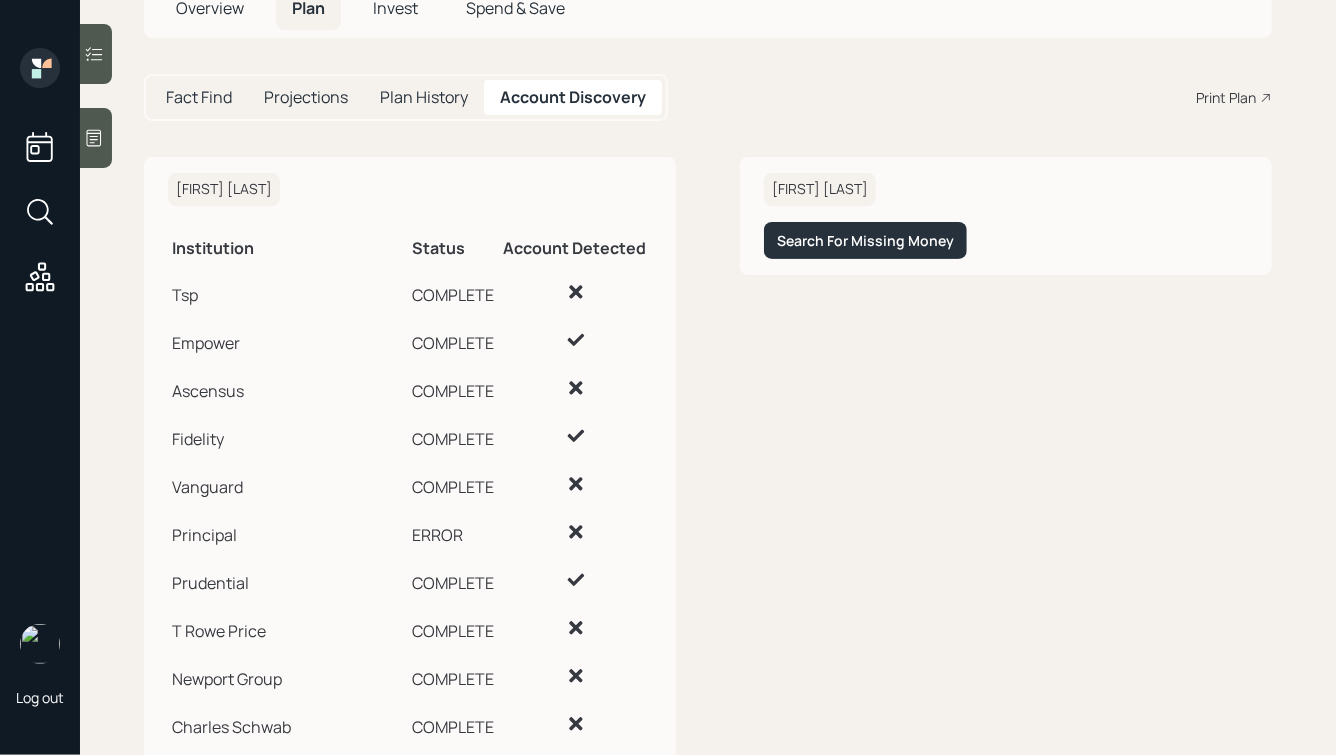 scroll, scrollTop: 0, scrollLeft: 0, axis: both 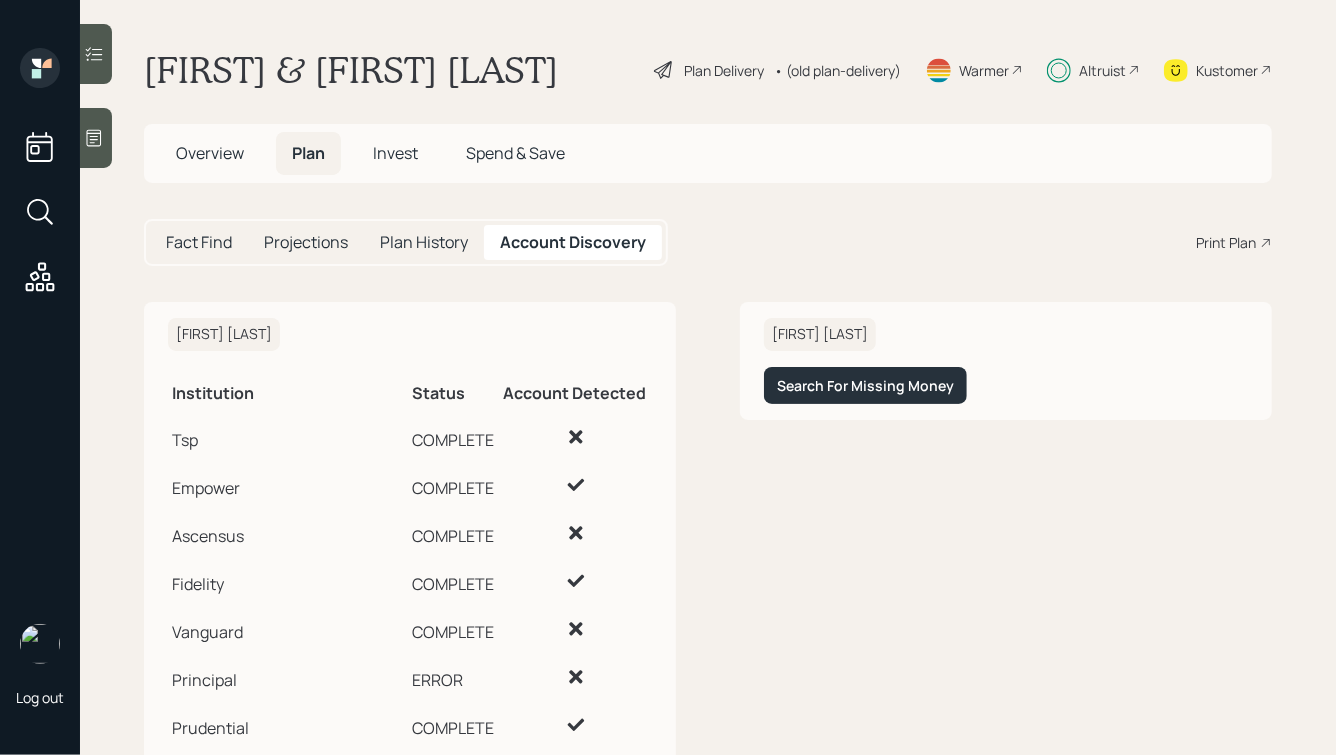 click on "[FIRST] & [FIRST] [LAST]" at bounding box center [351, 70] 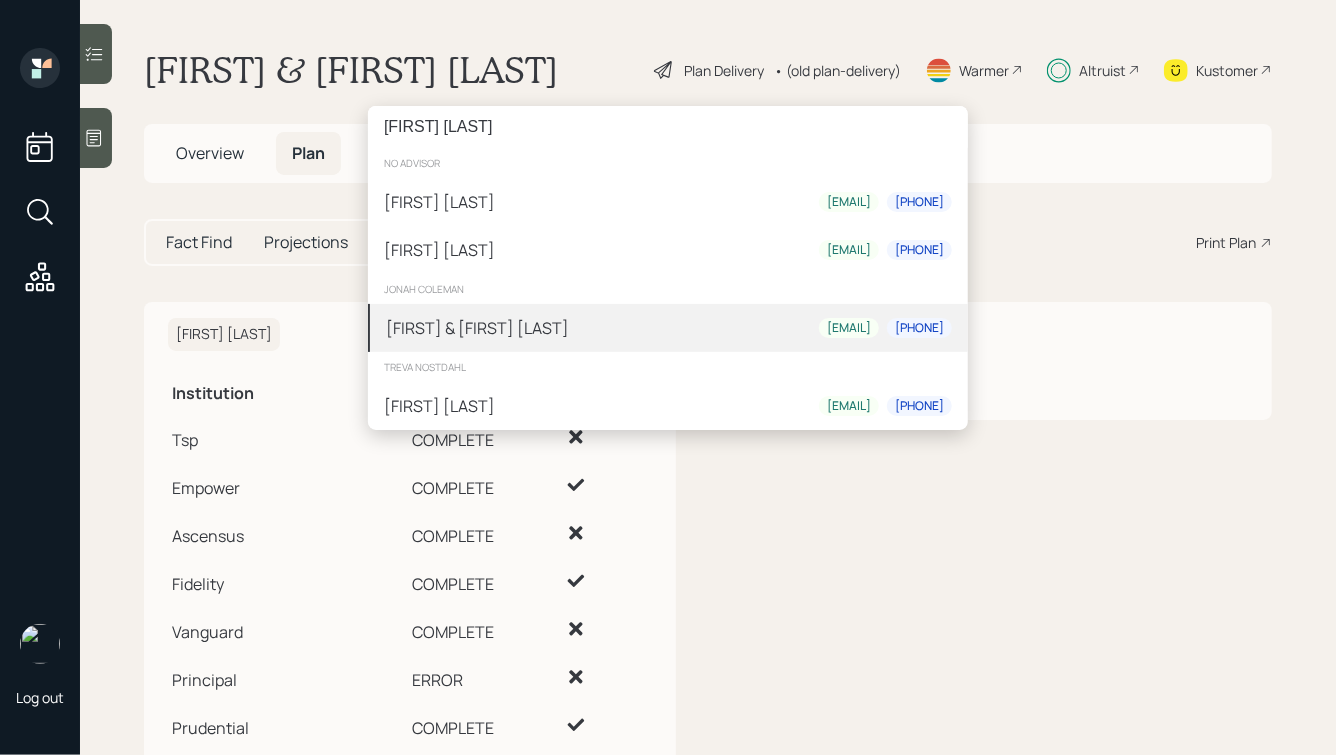 type on "[FIRST] [LAST]" 